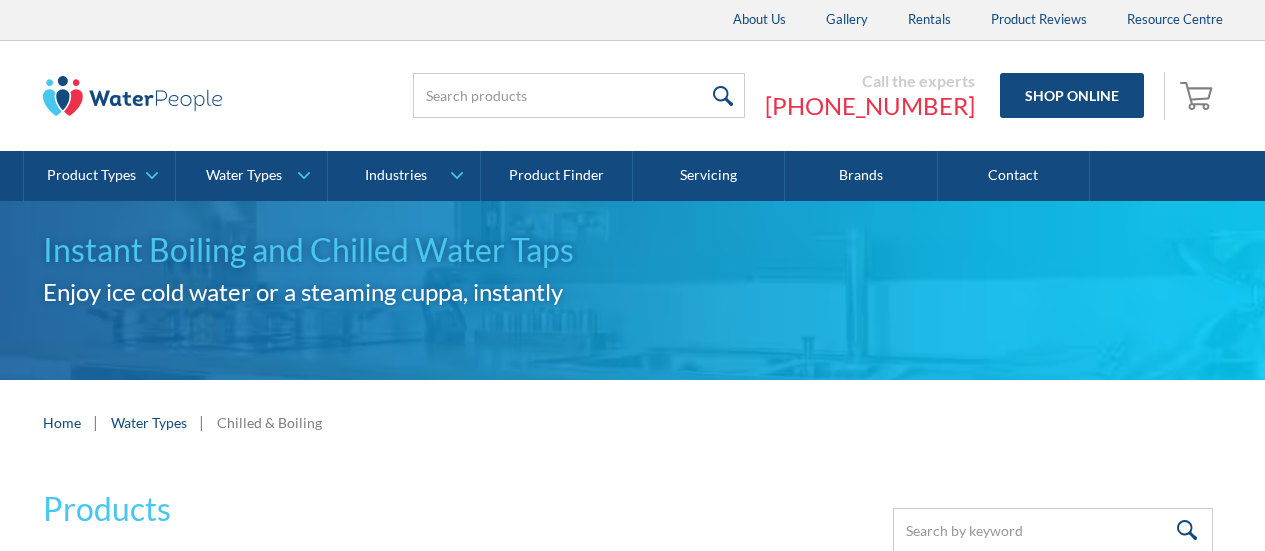 scroll, scrollTop: 162, scrollLeft: 0, axis: vertical 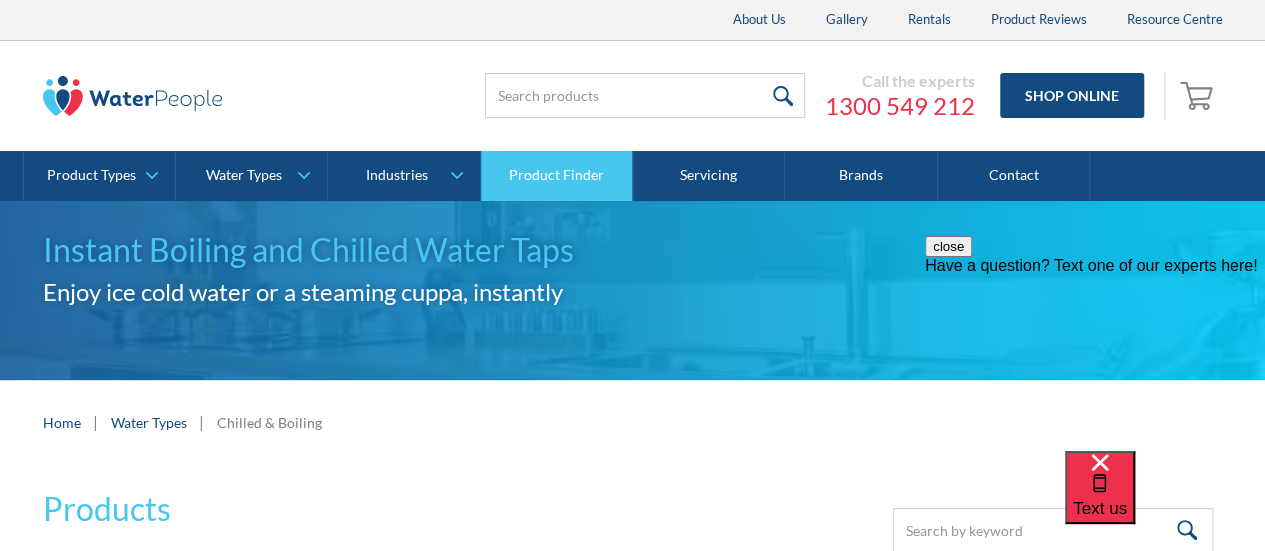 click on "Product Finder" at bounding box center (557, 176) 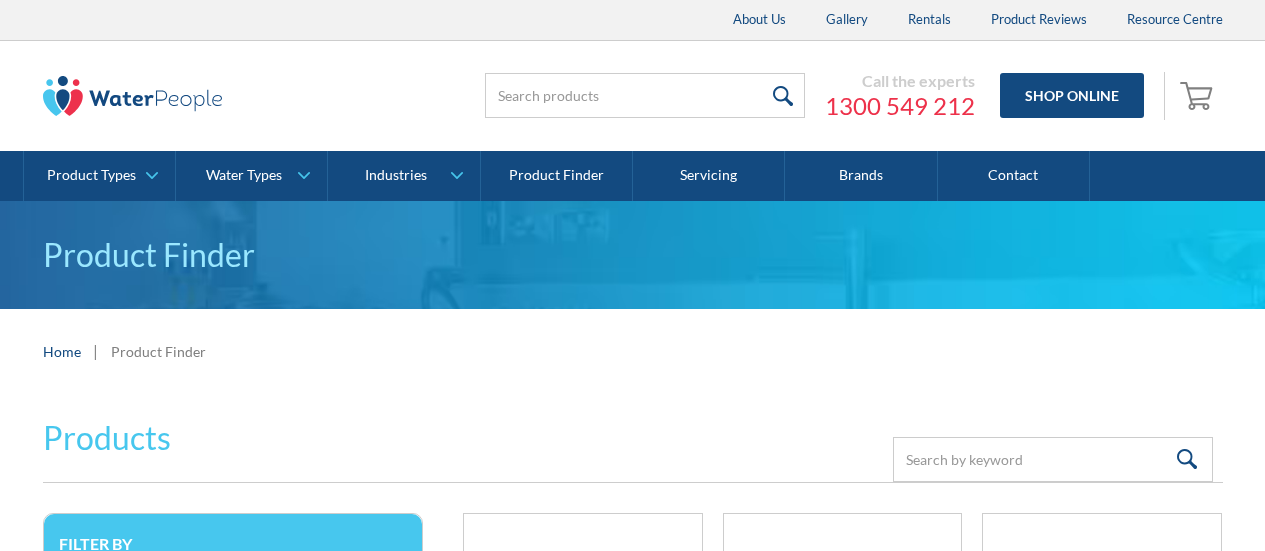 scroll, scrollTop: 0, scrollLeft: 0, axis: both 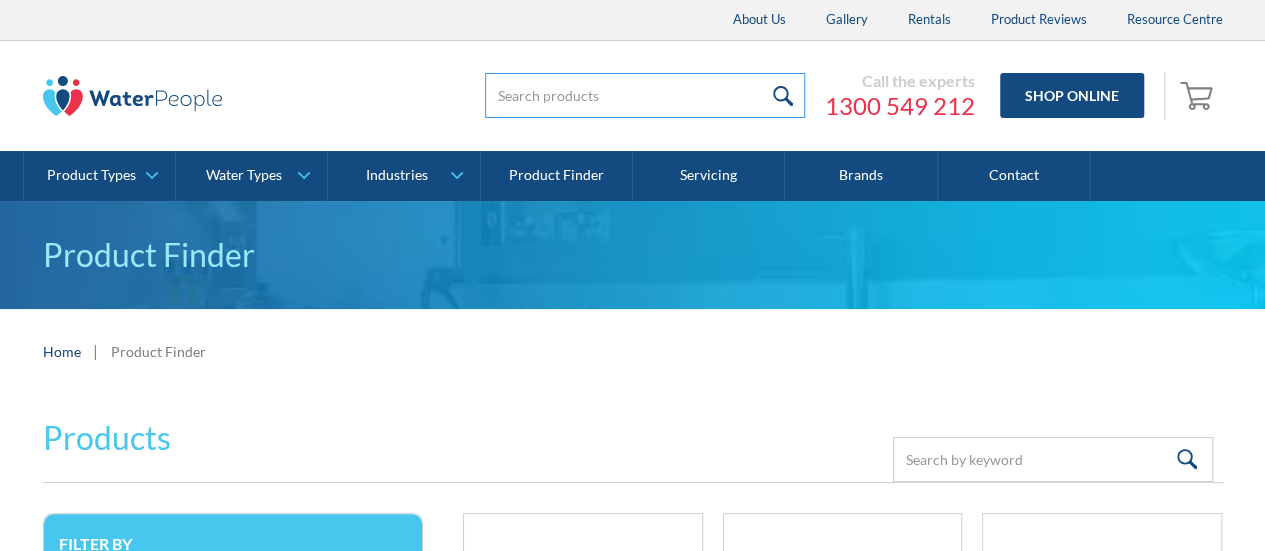 click at bounding box center [645, 95] 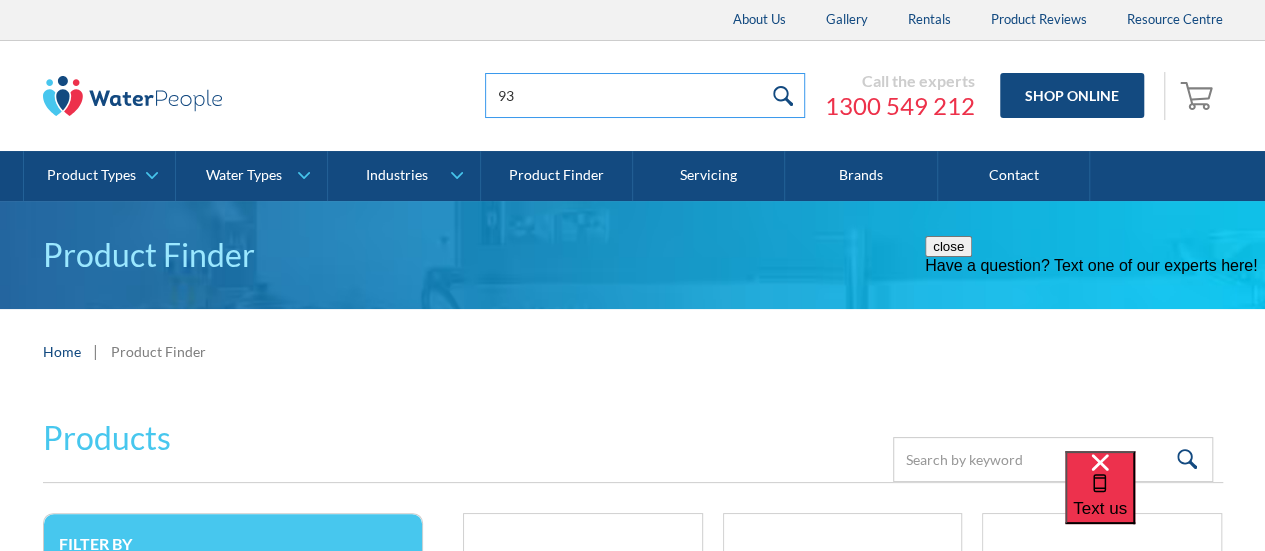 scroll, scrollTop: 0, scrollLeft: 0, axis: both 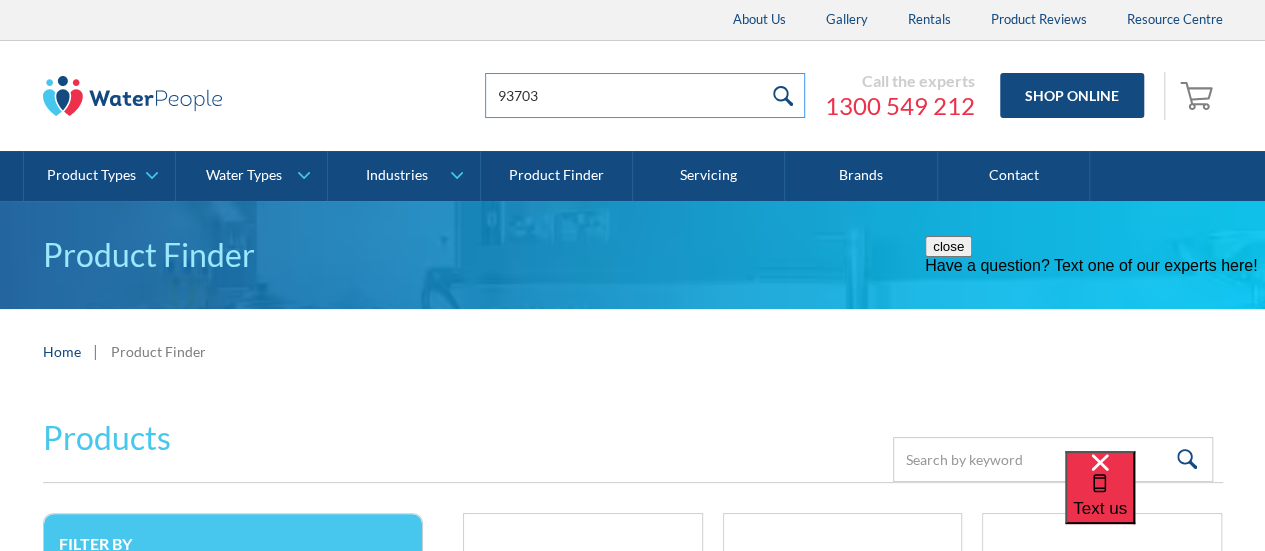type on "93703" 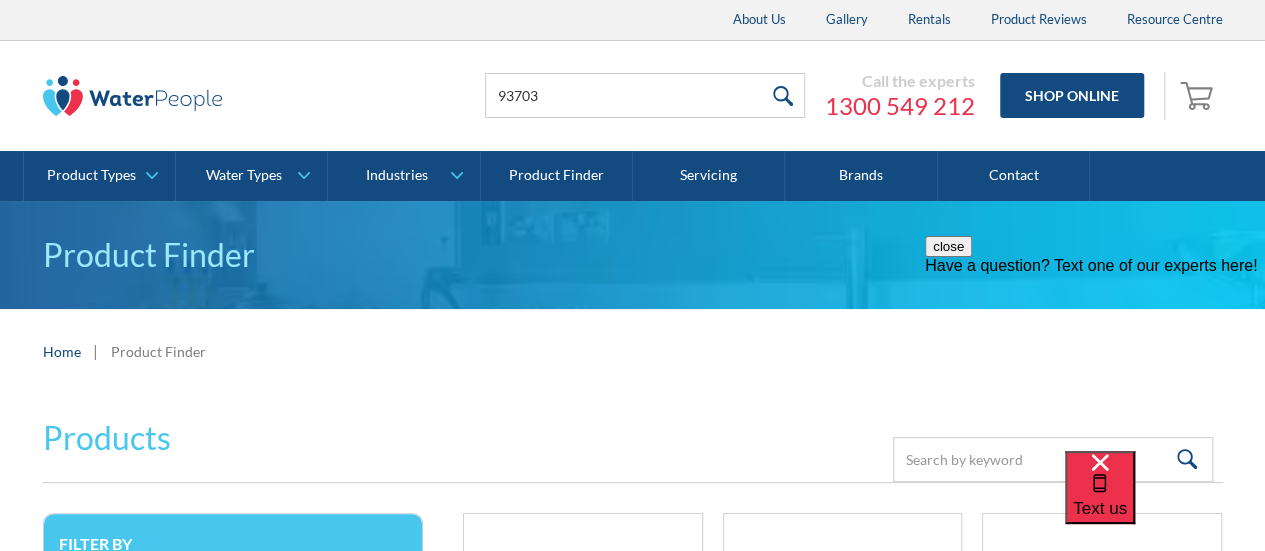 click at bounding box center (783, 95) 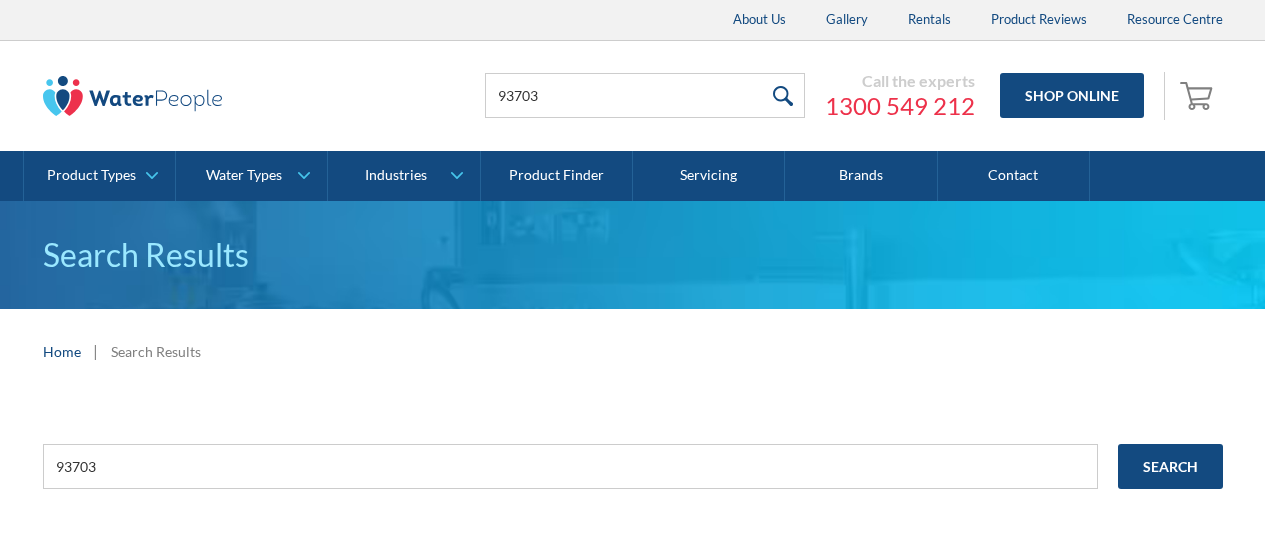 scroll, scrollTop: 0, scrollLeft: 0, axis: both 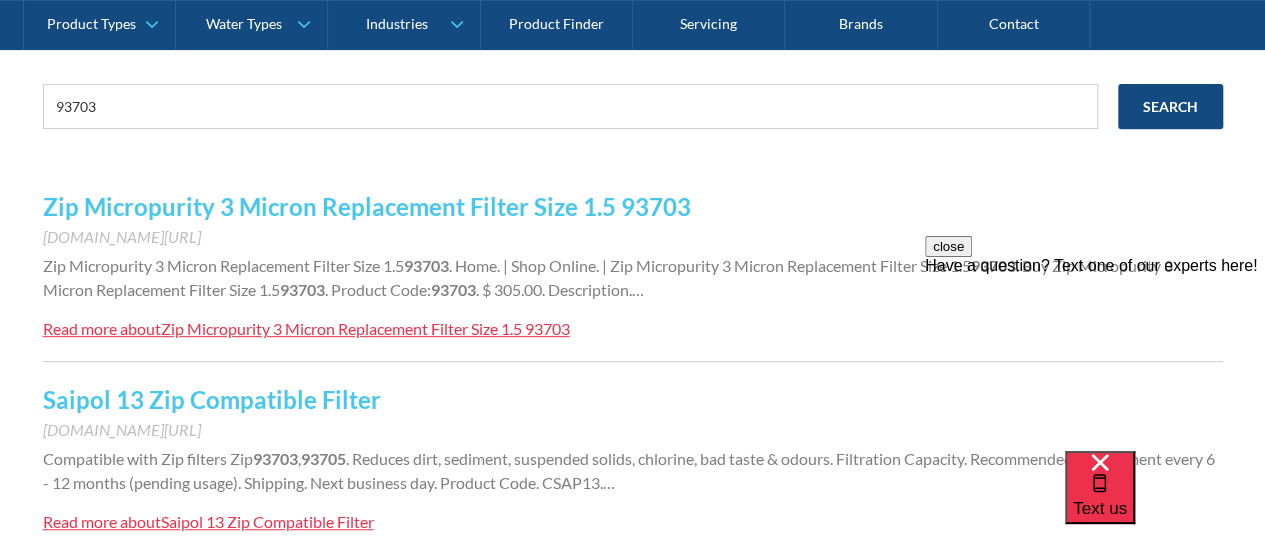 click on "Zip Micropurity 3 Micron Replacement Filter Size 1.5 93703" at bounding box center (367, 206) 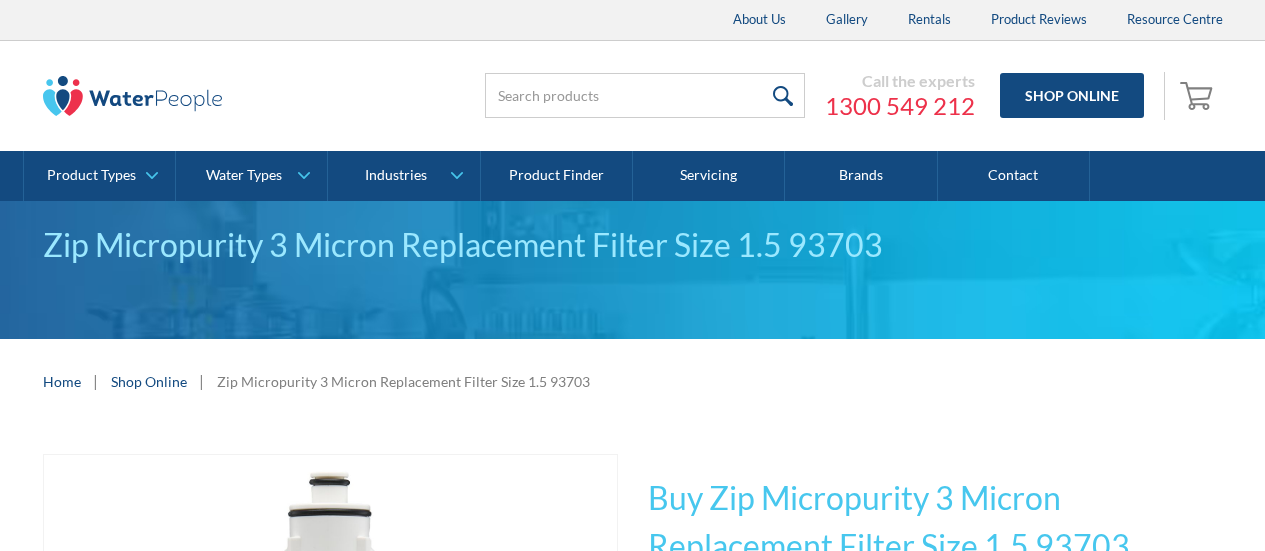scroll, scrollTop: 0, scrollLeft: 0, axis: both 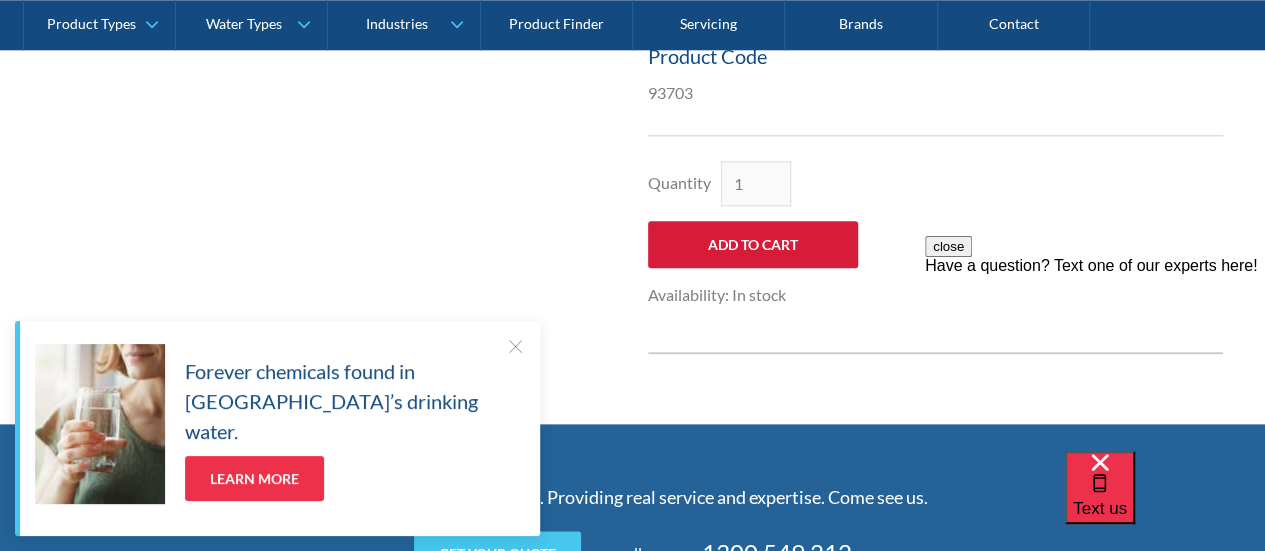 click on "Add to Cart" at bounding box center [753, 244] 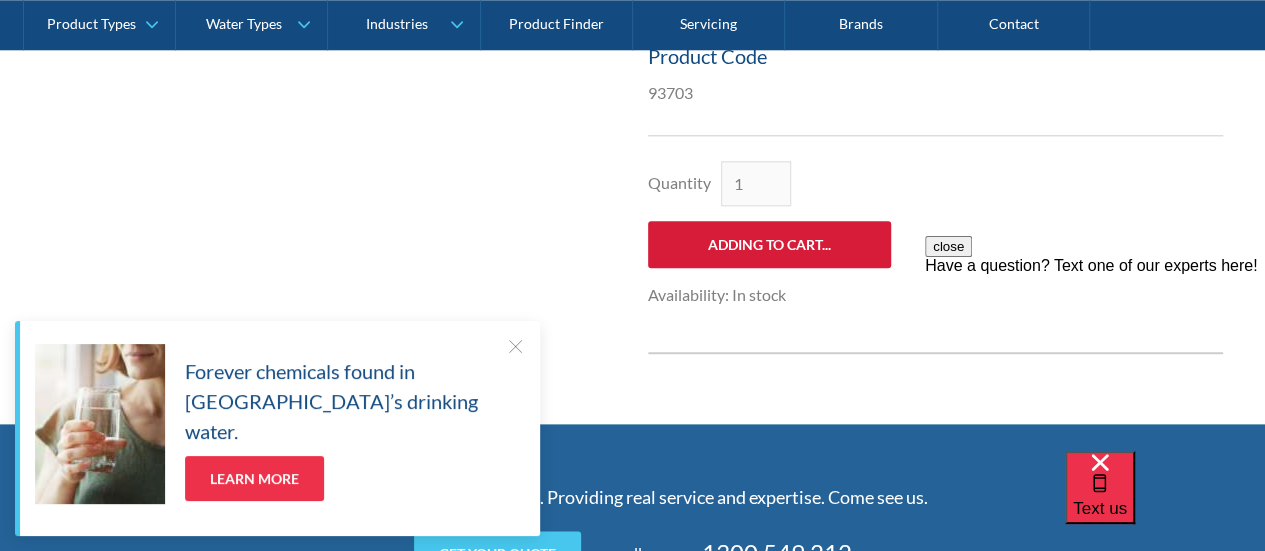 type on "Add to Cart" 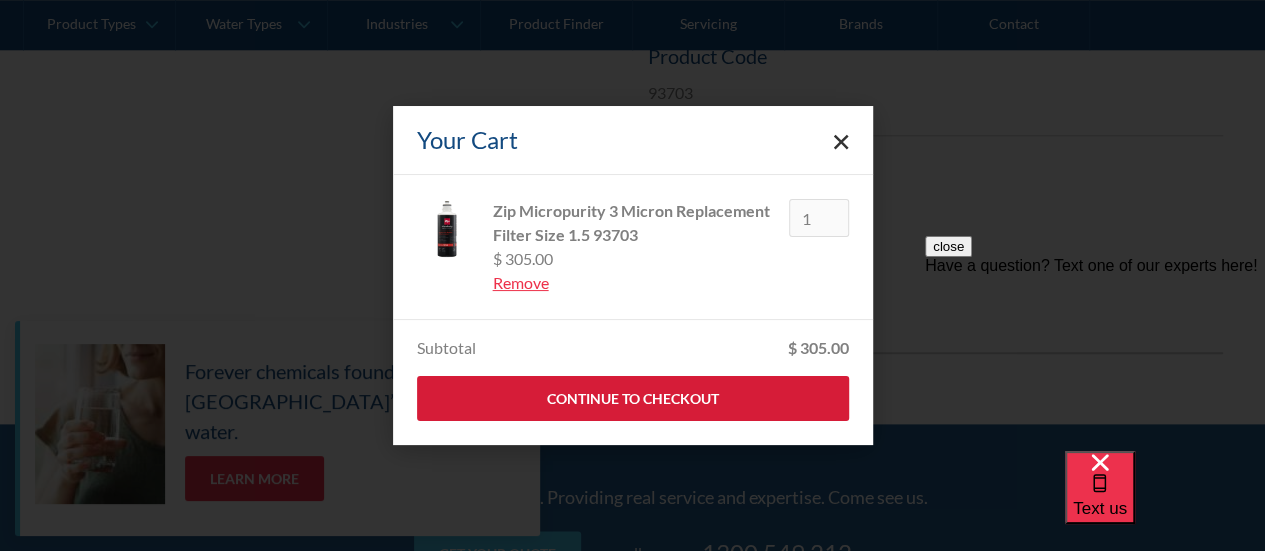 click on "Continue to Checkout" at bounding box center (633, 398) 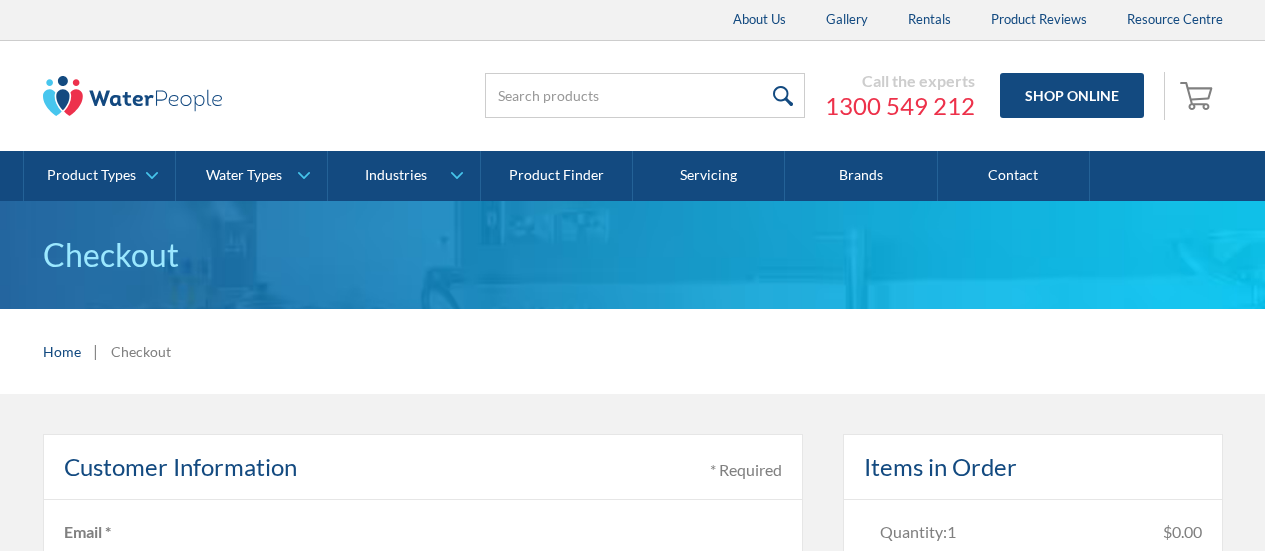 scroll, scrollTop: 0, scrollLeft: 0, axis: both 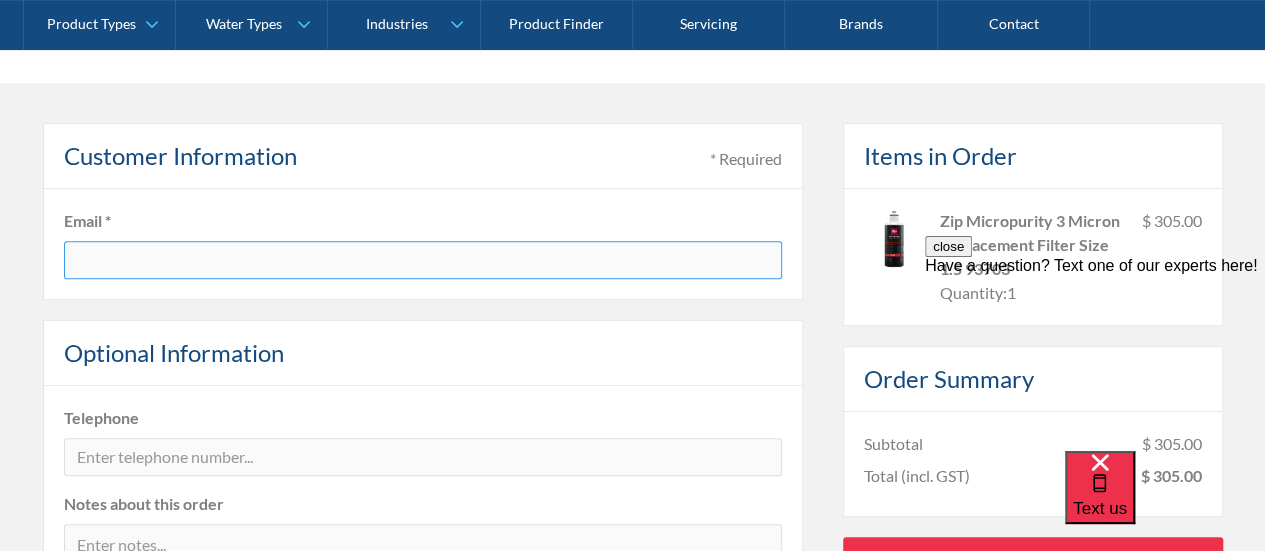 click at bounding box center [423, 260] 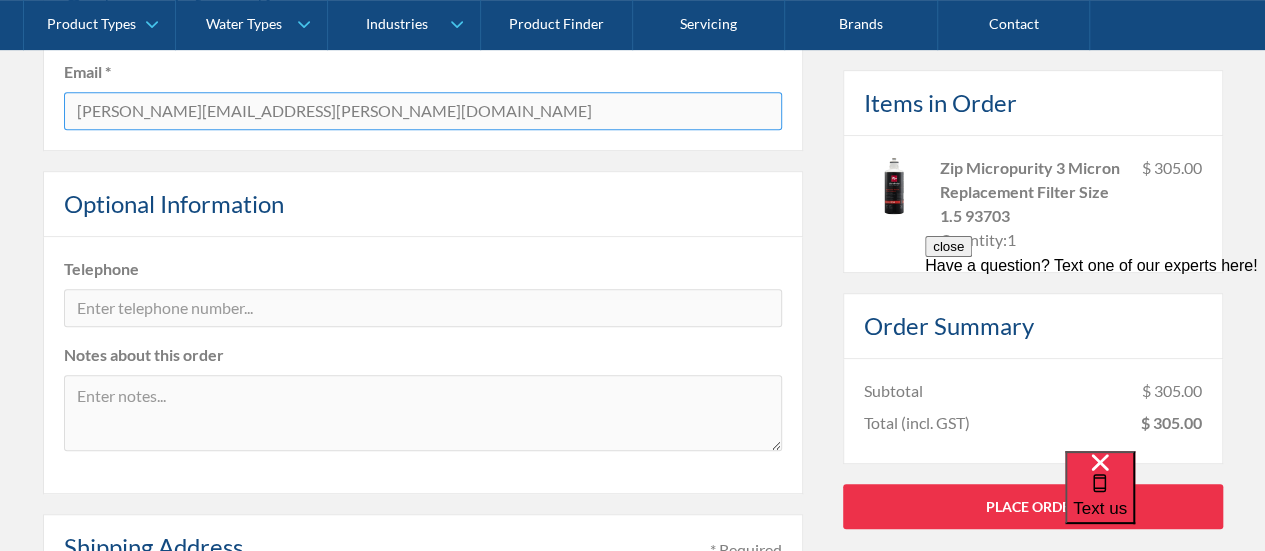 scroll, scrollTop: 461, scrollLeft: 0, axis: vertical 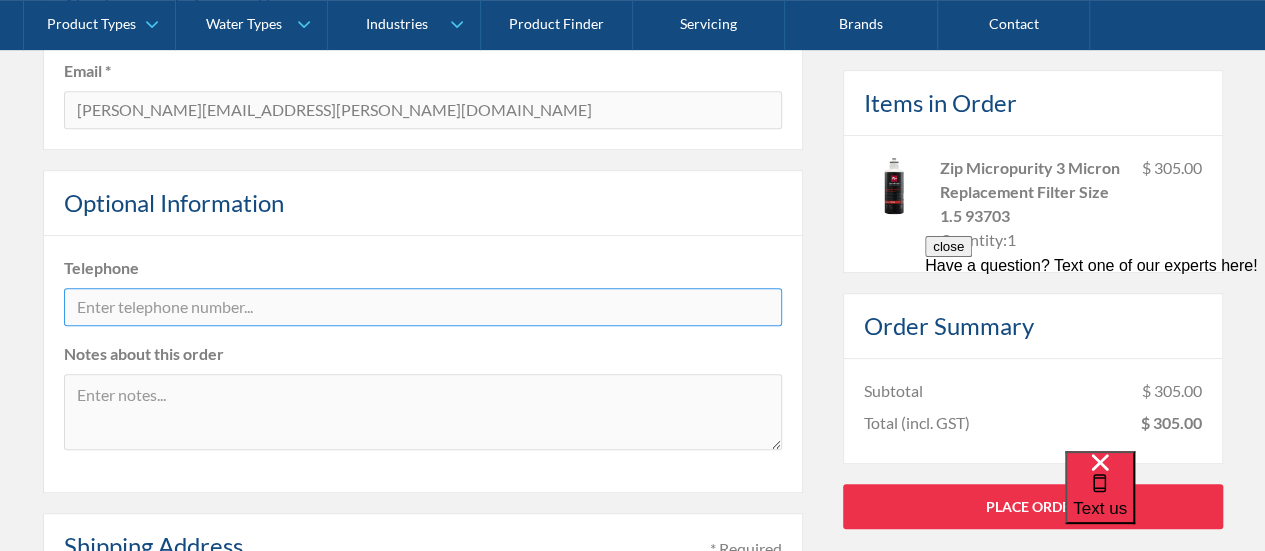 click at bounding box center (423, 307) 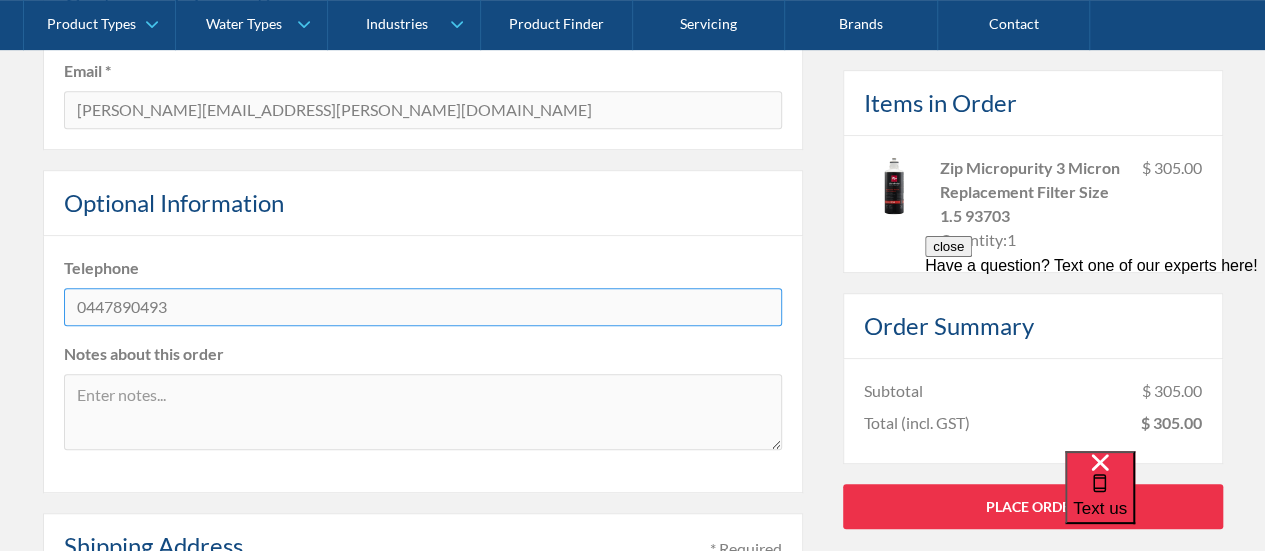 type on "0447890493" 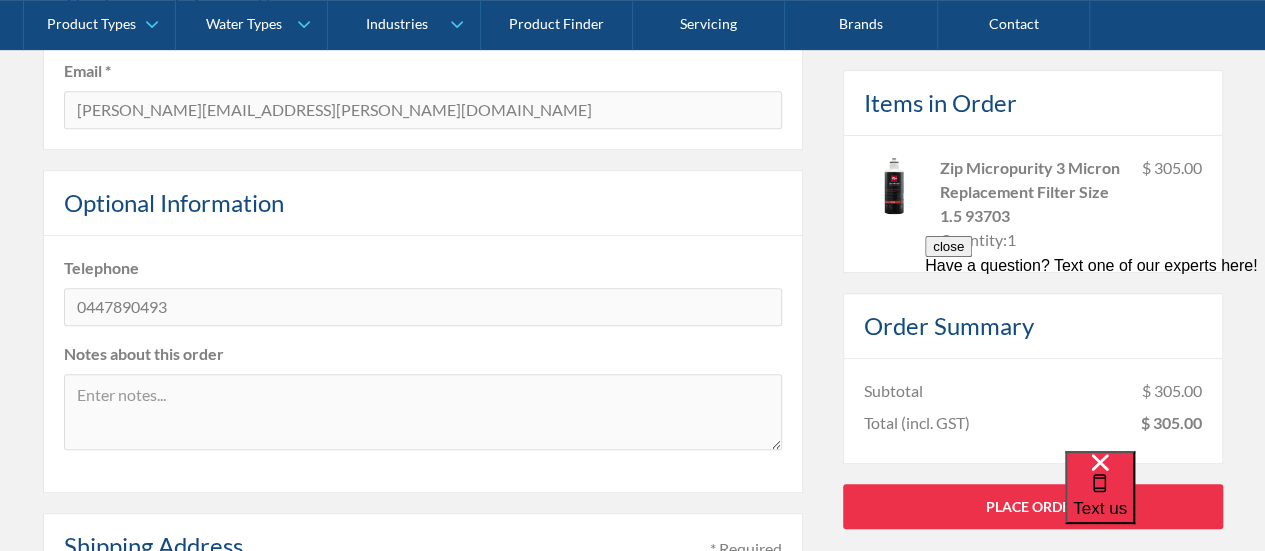 click on "Shipping Address * Required" at bounding box center [423, 546] 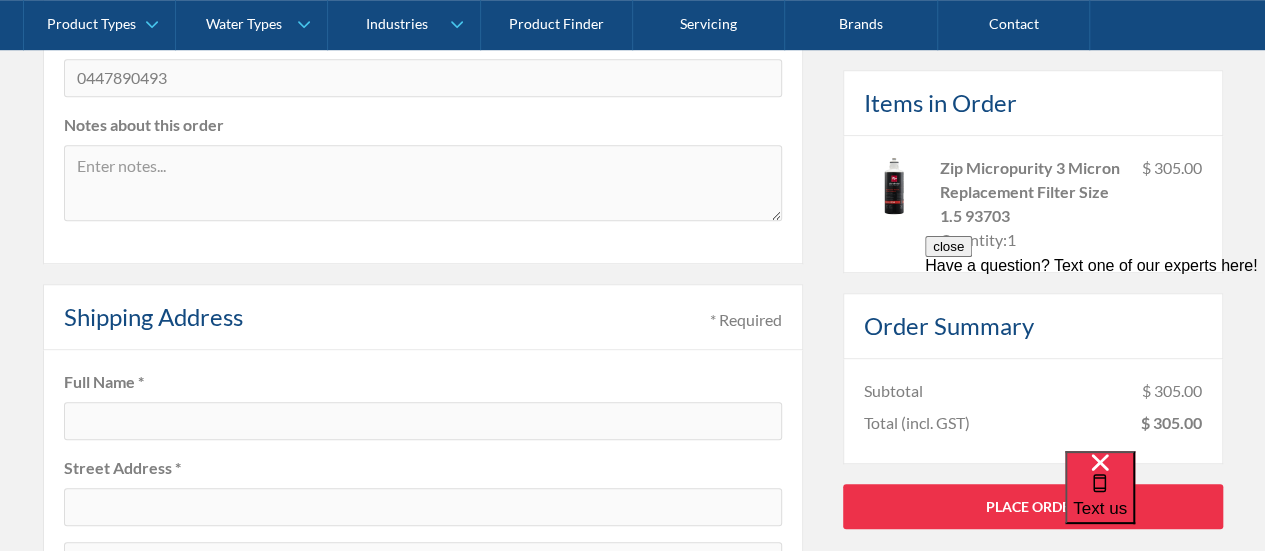 scroll, scrollTop: 691, scrollLeft: 0, axis: vertical 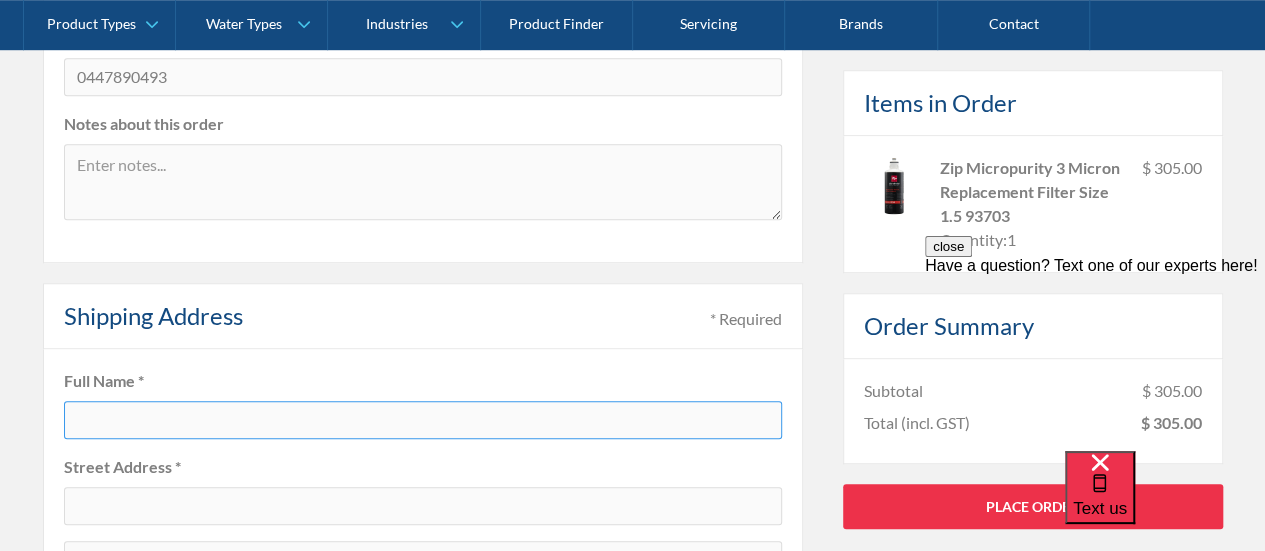 click at bounding box center [423, 420] 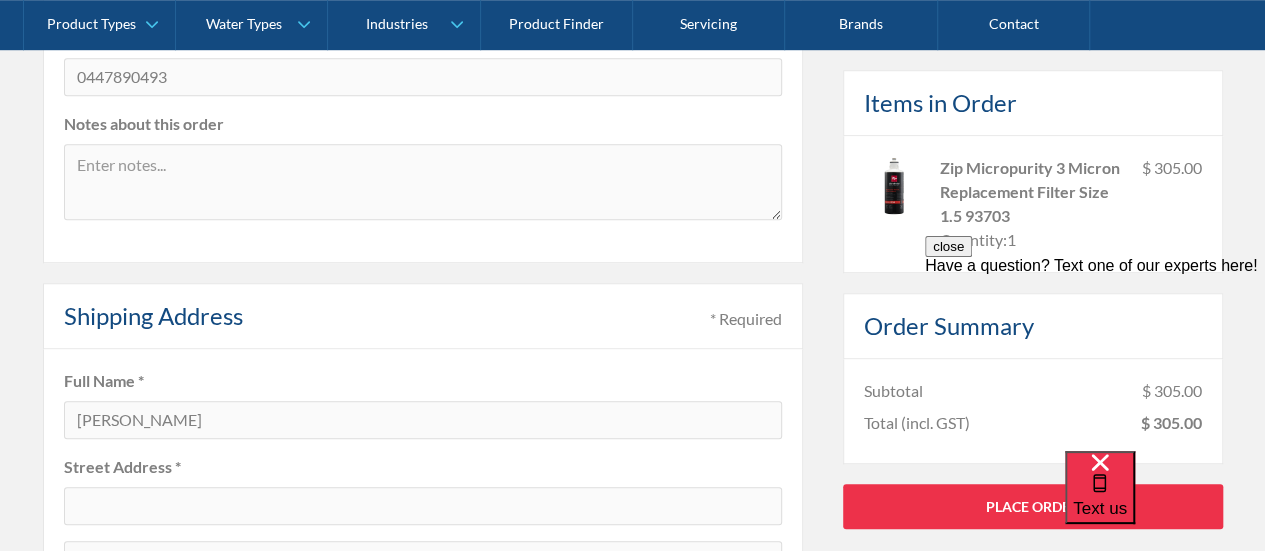 type on "150 De Rossi Blvd" 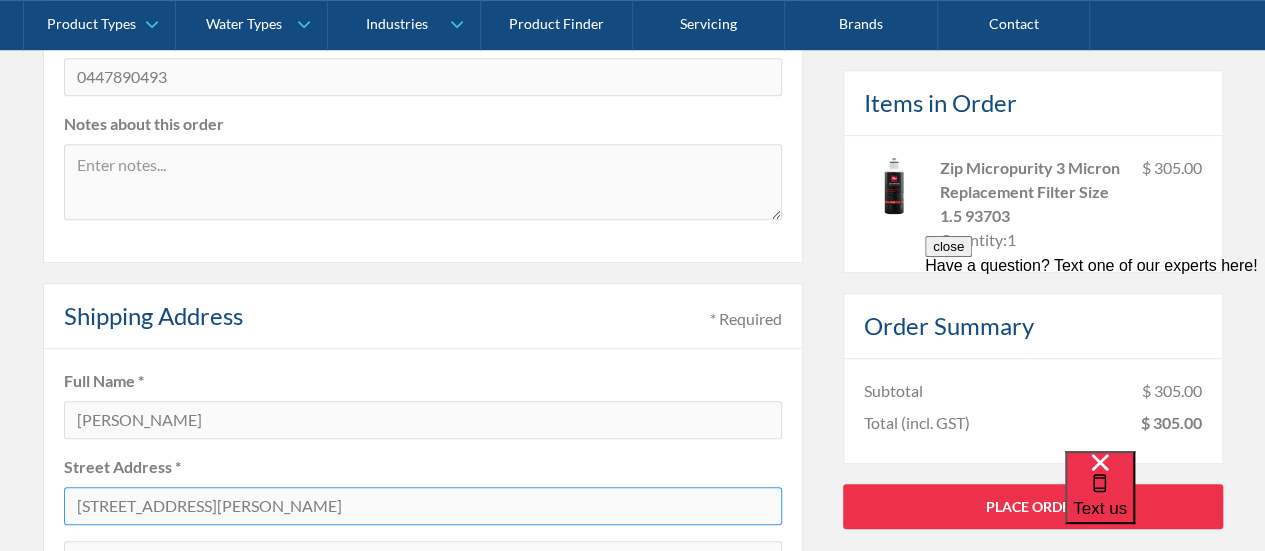 type on "Wollert" 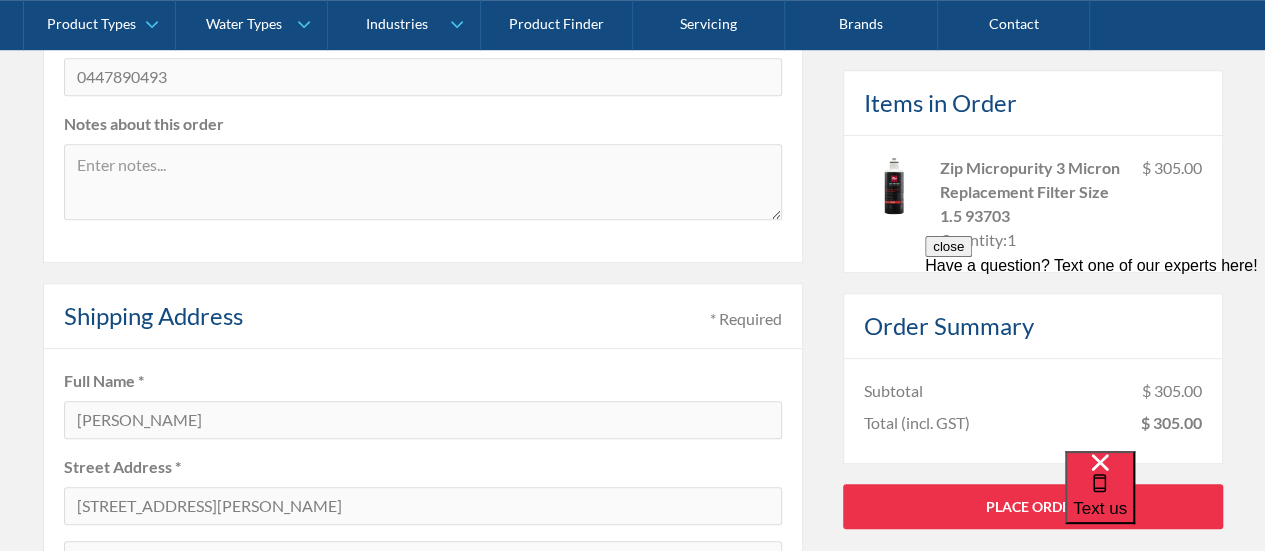type on "VIC" 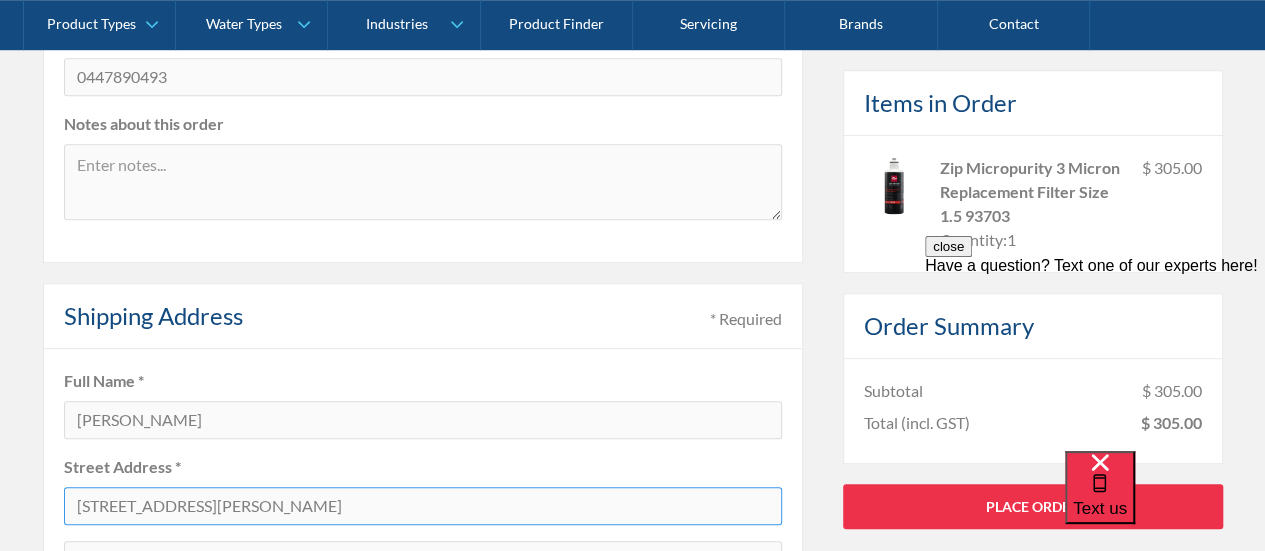 click on "150 De Rossi Blvd" at bounding box center (423, 506) 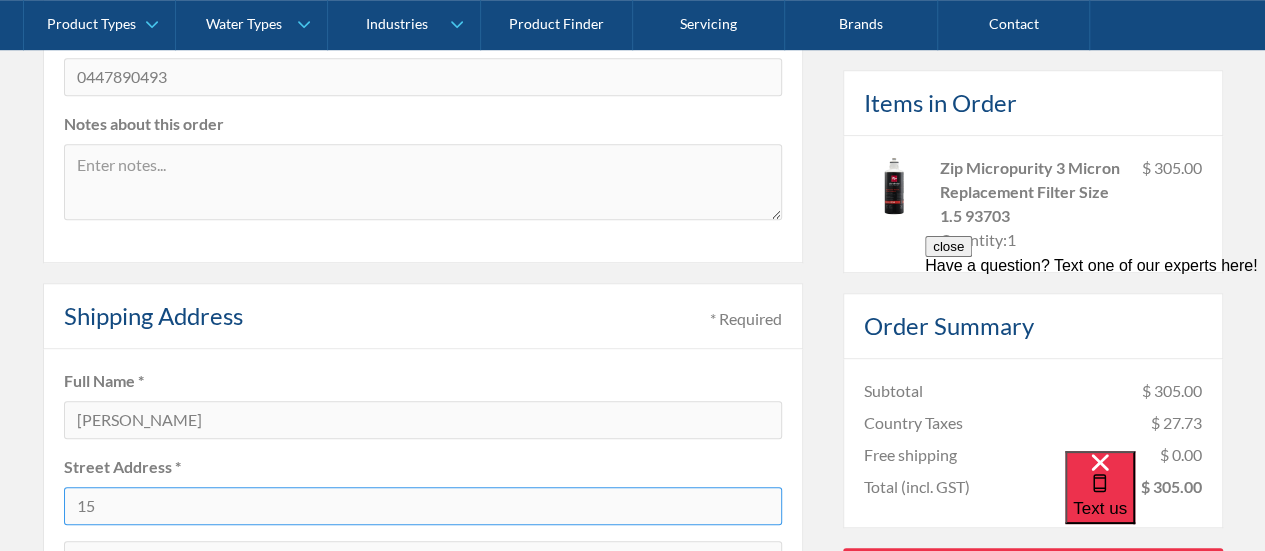type on "1" 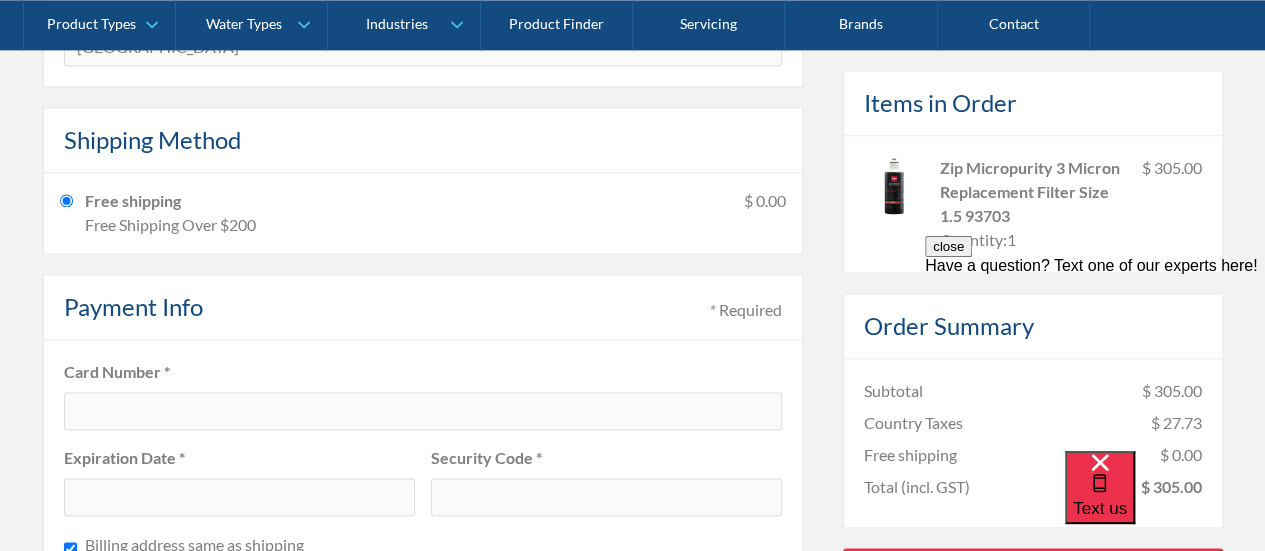scroll, scrollTop: 1377, scrollLeft: 0, axis: vertical 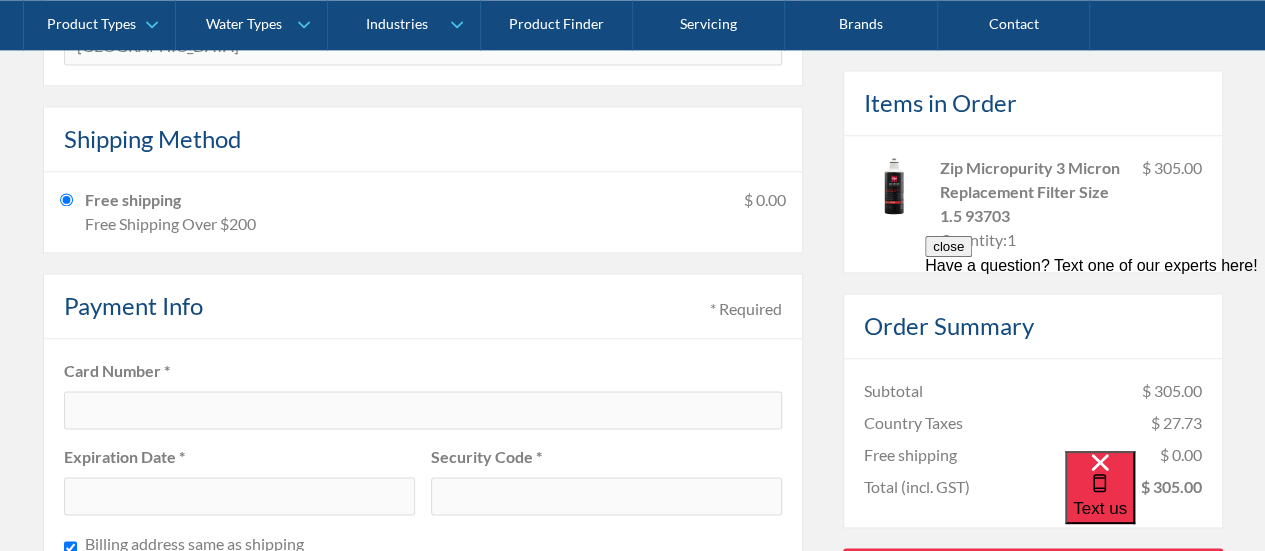 type on "65 Brighton Ave" 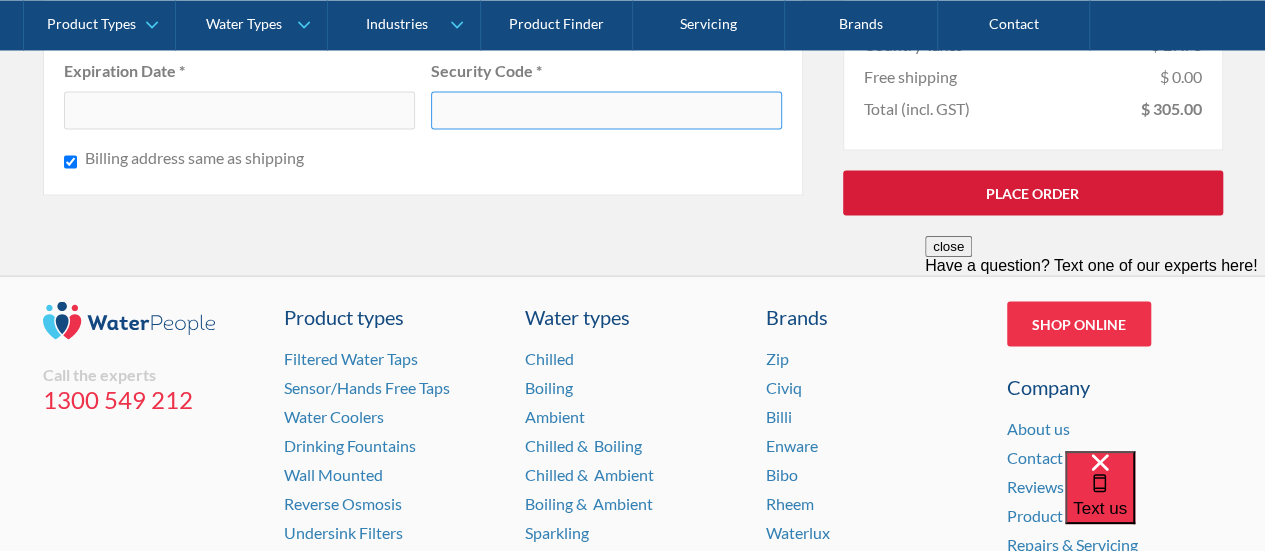 scroll, scrollTop: 1762, scrollLeft: 0, axis: vertical 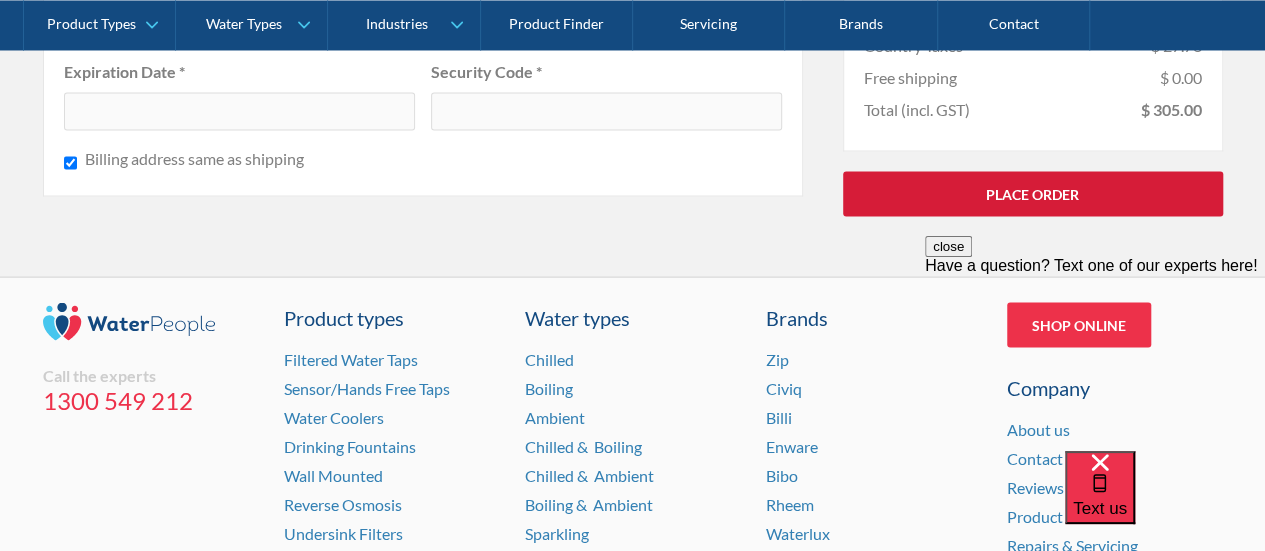click on "Place Order" at bounding box center [1033, 193] 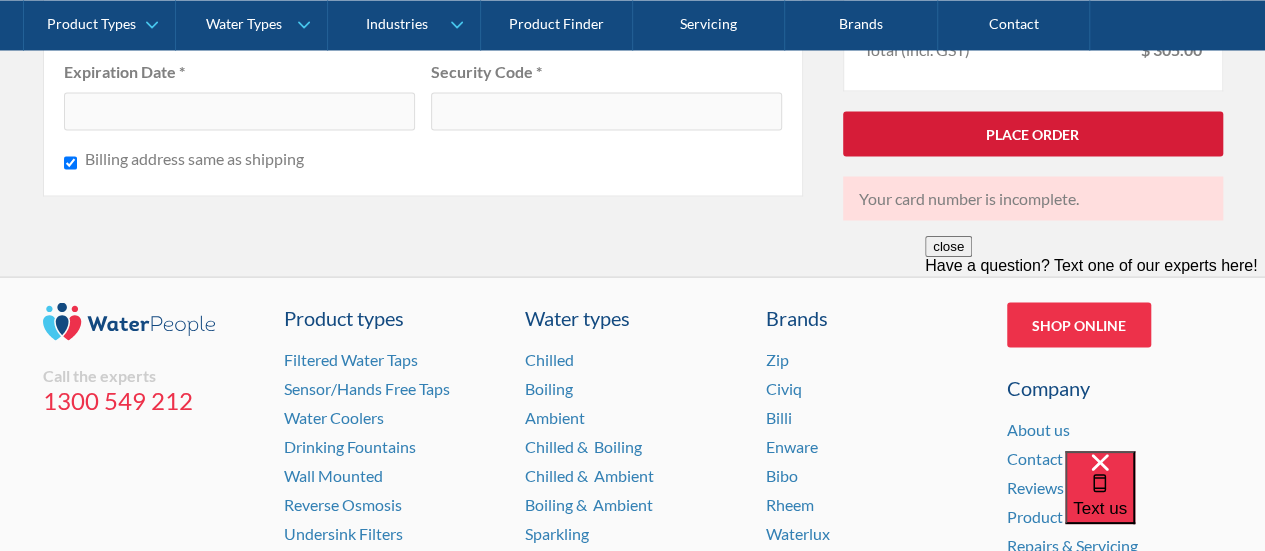 click on "Place Order" at bounding box center (1033, 133) 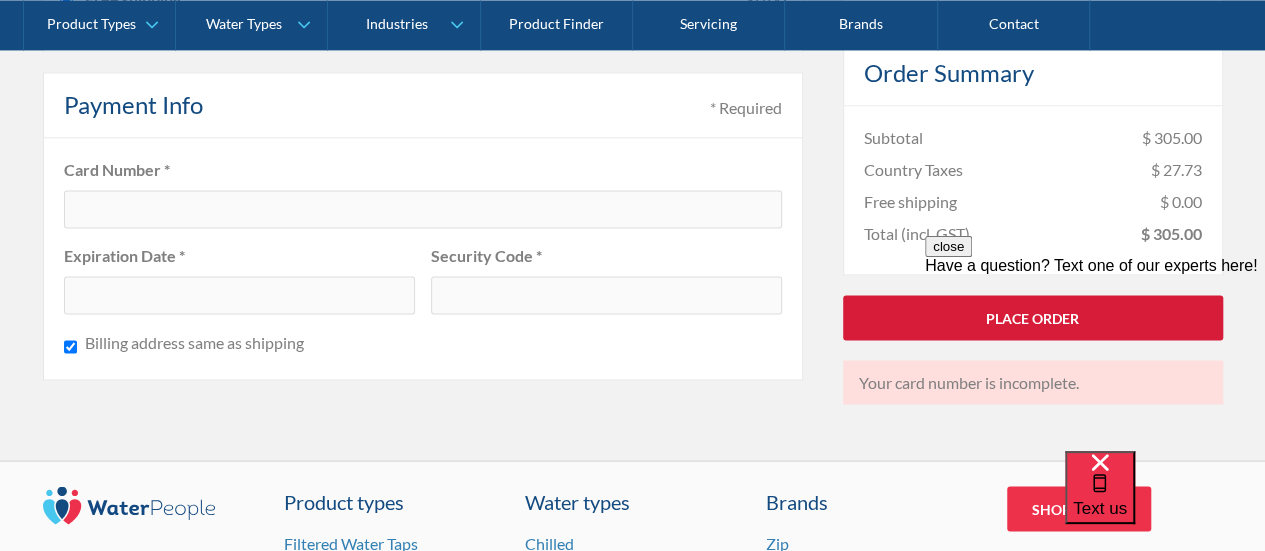 scroll, scrollTop: 1521, scrollLeft: 0, axis: vertical 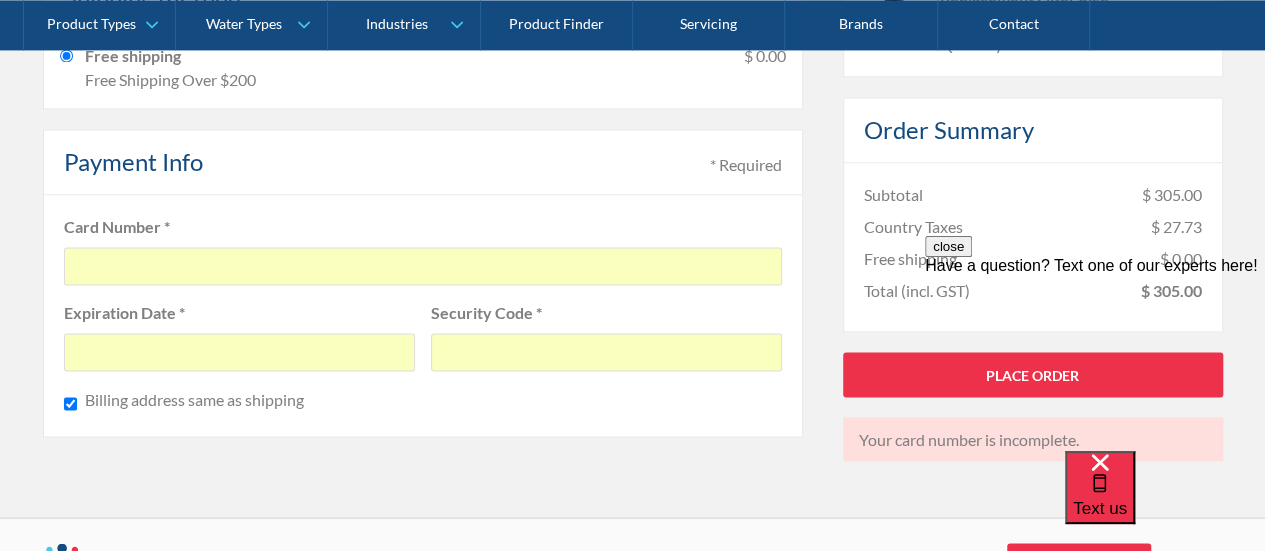click on "Pay with browser. Customer Information * Required Email * paul.brown@lifestylecommunities.com.au Optional Information Telephone 0447890493 Notes about this order Shipping Address * Required Full Name * Paul Brown Street Address * 65 Brighton Ave City * Wollert State/Province VIC Zip/Postal Code * 3750 Country * Australia Shipping Method Free shipping  Free Shipping Over $200 $ 0.00  No shipping methods are available for the address given. Payment Info * Required Card Number * Expiration Date * Security Code * Billing address same as shipping Billing Address * Required Full Name * Street Address * City * State/Province Zip/Postal Code * Afghanistan Aland Islands Albania Algeria American Samoa Andorra Angola Anguilla Antigua and Barbuda Argentina Armenia Aruba Australia Austria Azerbaijan Bahamas Bahrain Bangladesh Barbados Belarus Belgium Belize Benin Bermuda Bhutan Bolivia Bonaire, Saint Eustatius and Saba Bosnia and Herzegovina Botswana Brazil British Indian Ocean Territory British Virgin Islands Brunei 1" at bounding box center [632, -305] 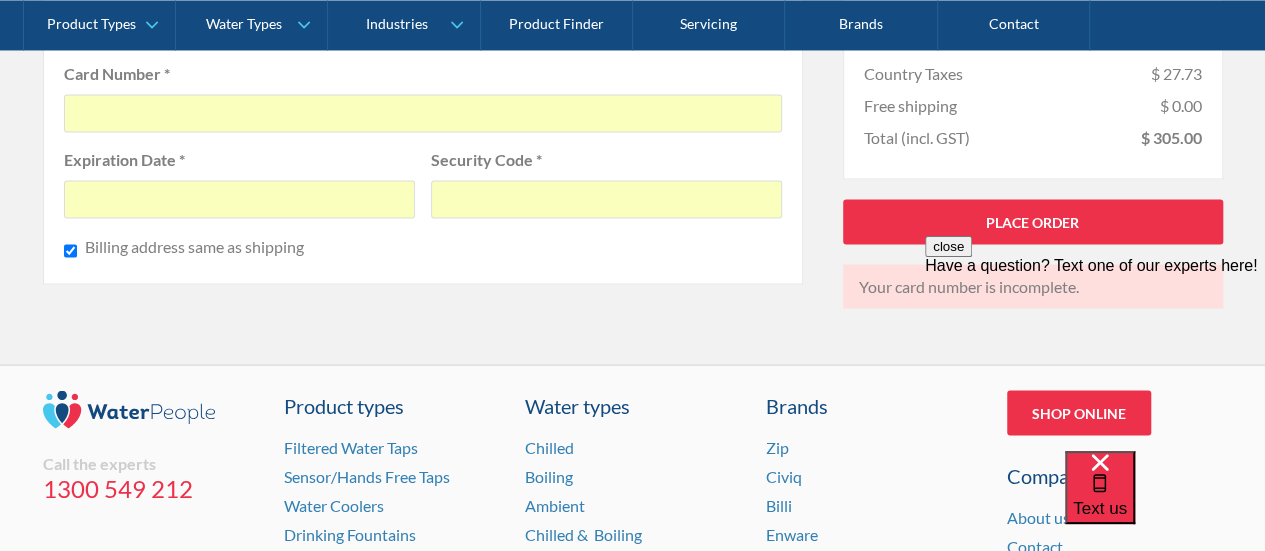 scroll, scrollTop: 1675, scrollLeft: 0, axis: vertical 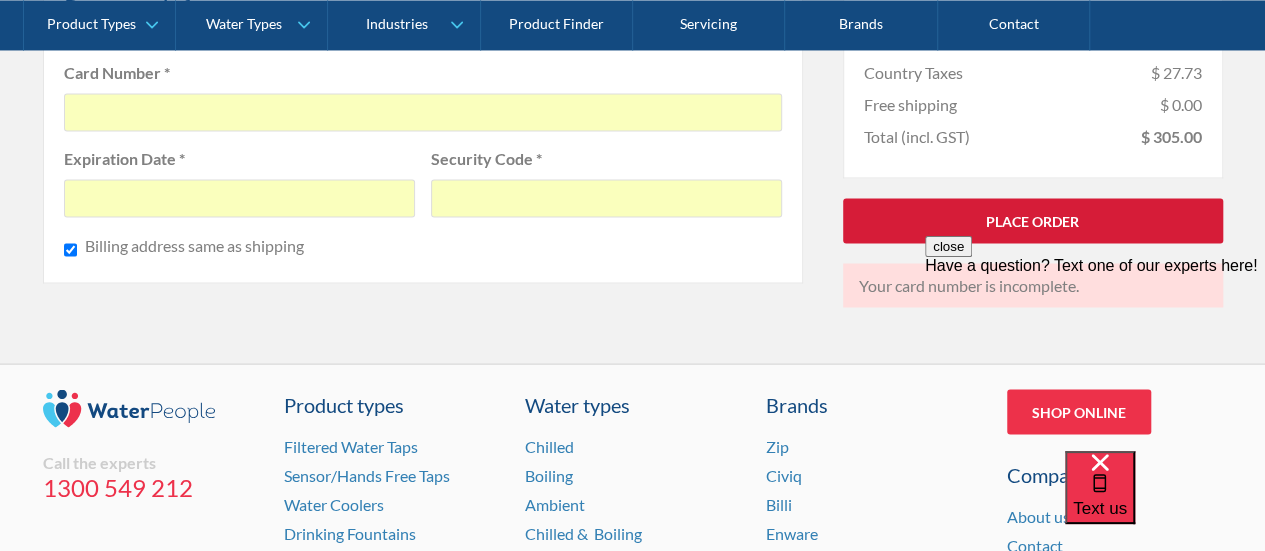 click on "Place Order" at bounding box center (1033, 220) 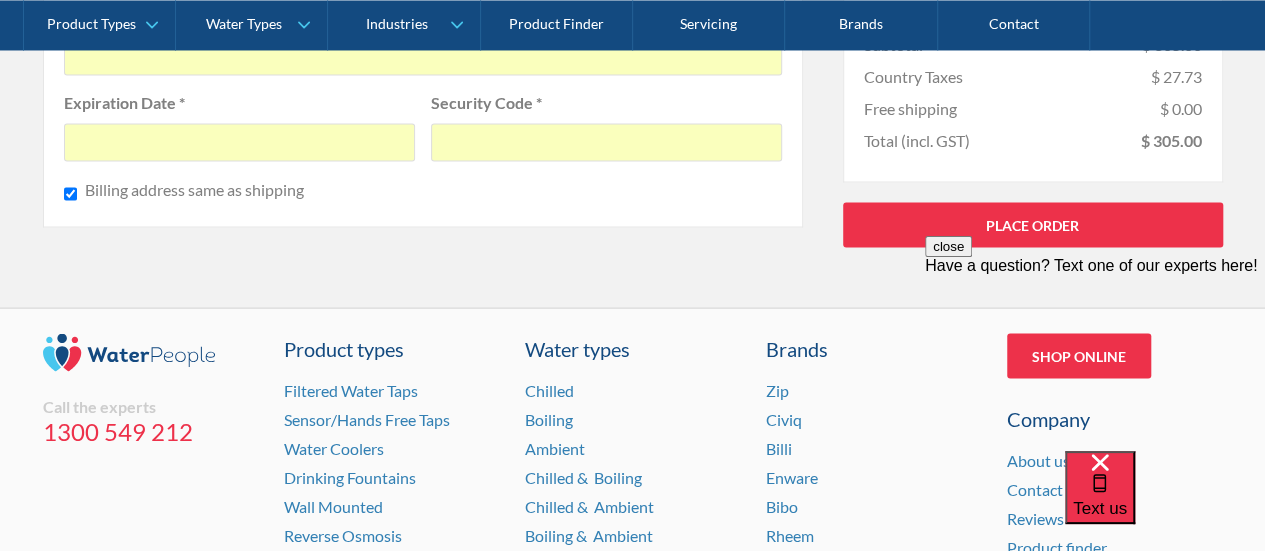 scroll, scrollTop: 1756, scrollLeft: 0, axis: vertical 